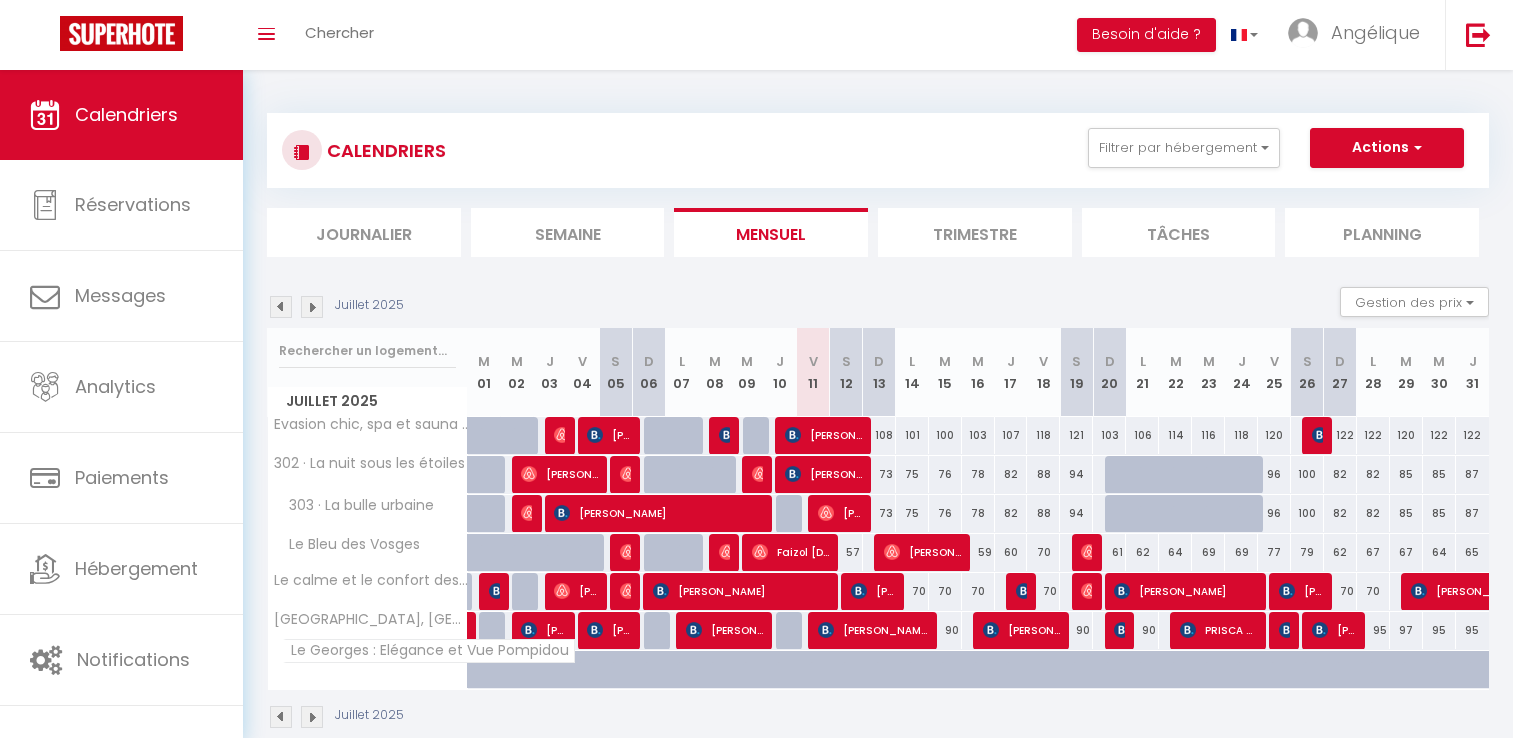scroll, scrollTop: 0, scrollLeft: 0, axis: both 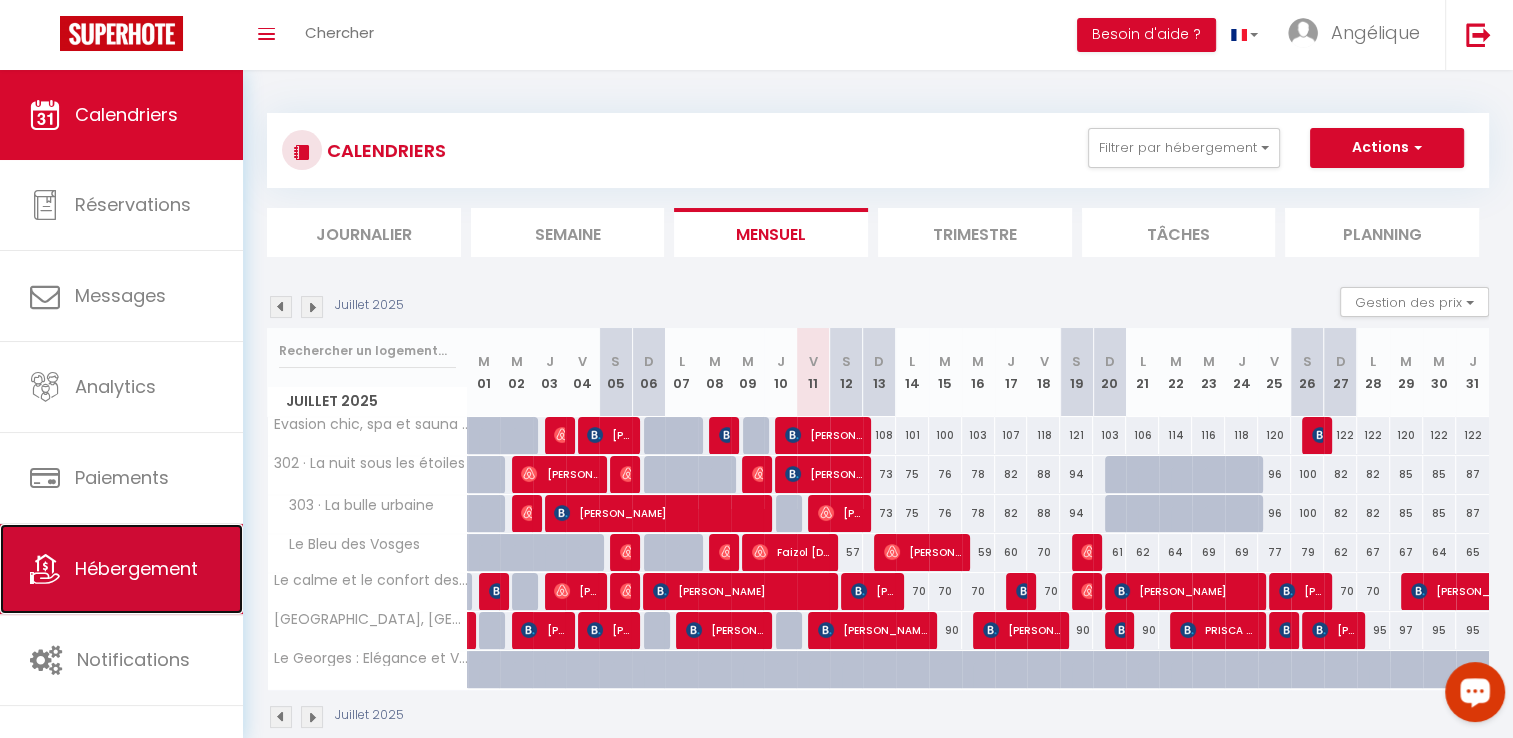 click on "Hébergement" at bounding box center (136, 568) 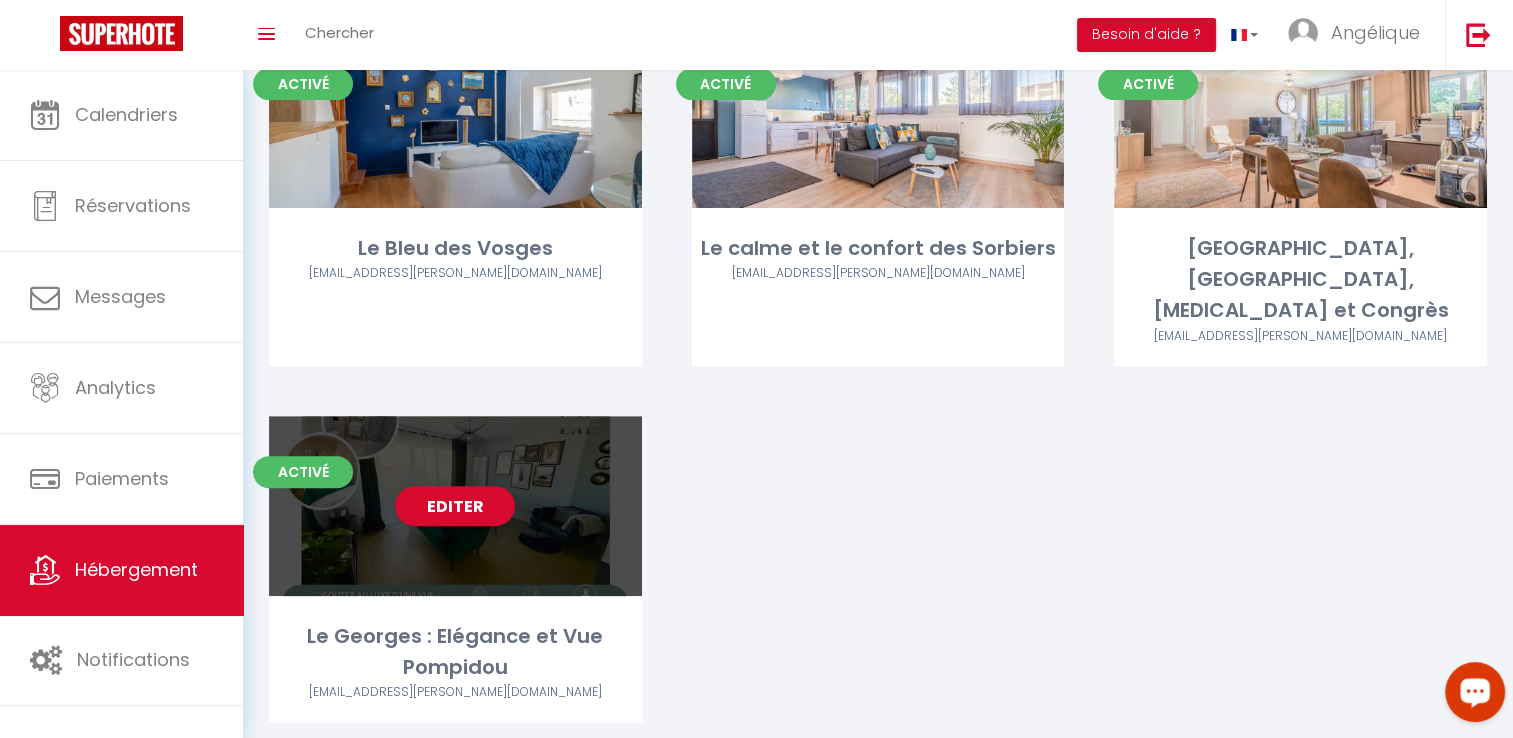 scroll, scrollTop: 573, scrollLeft: 0, axis: vertical 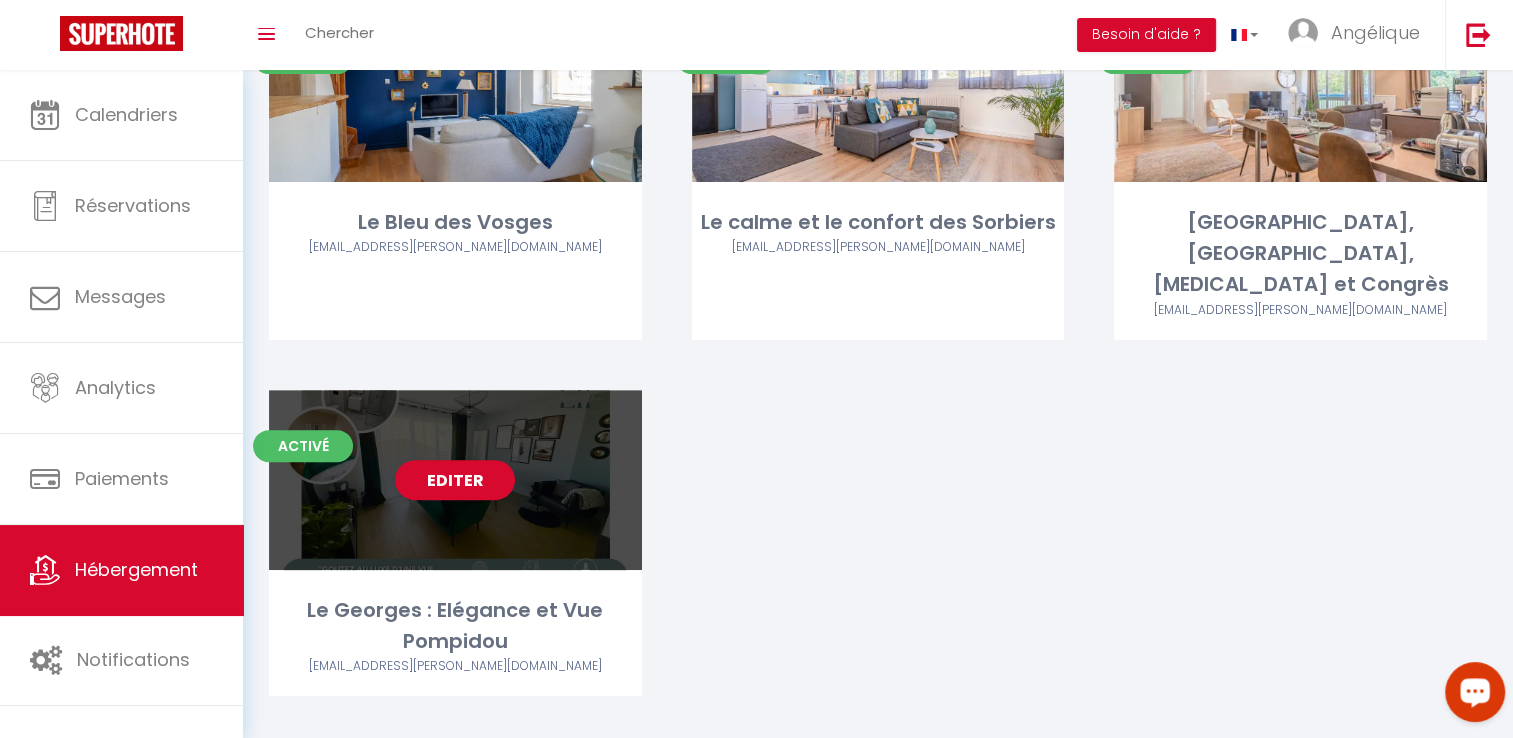 click on "Le Georges : Elégance et Vue Pompidou" at bounding box center [455, 626] 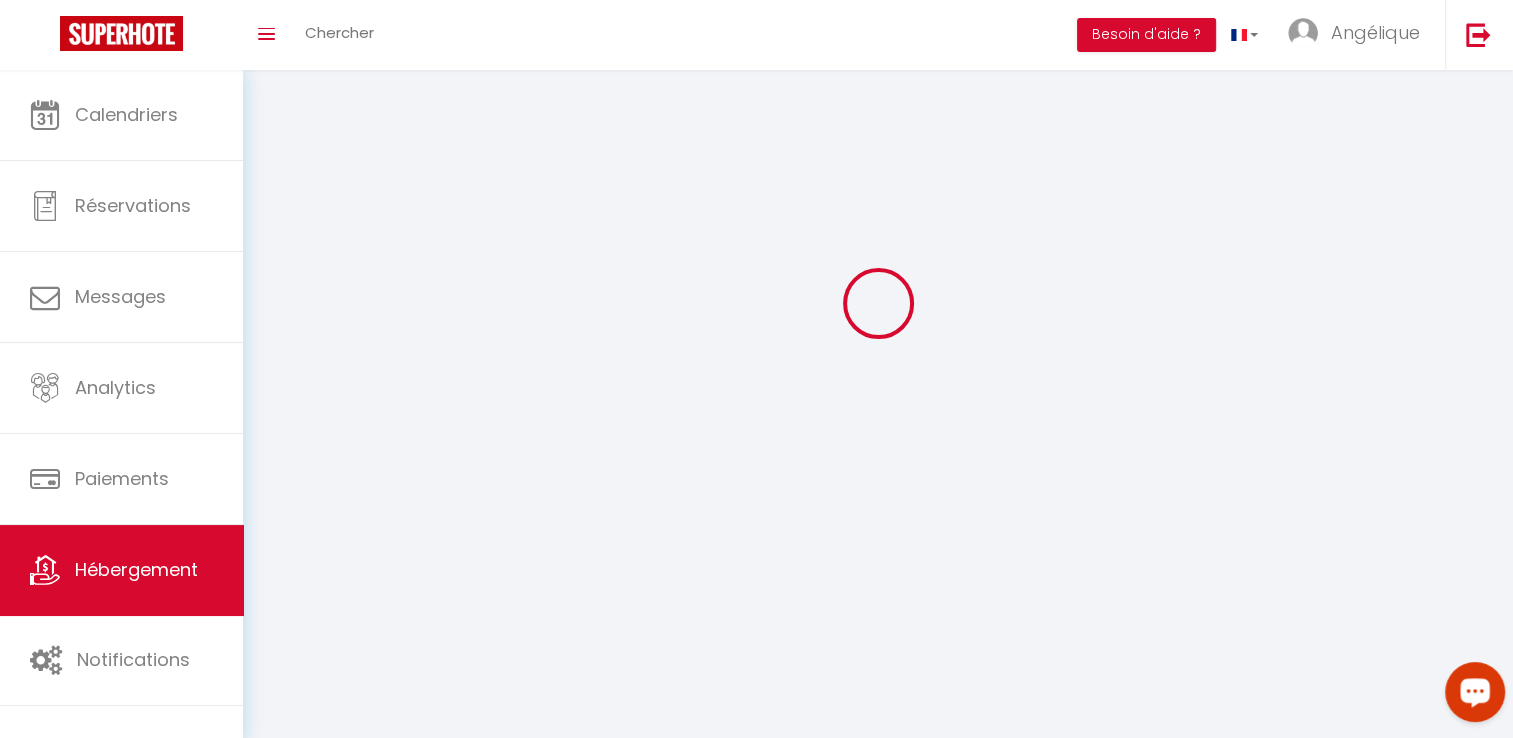 select 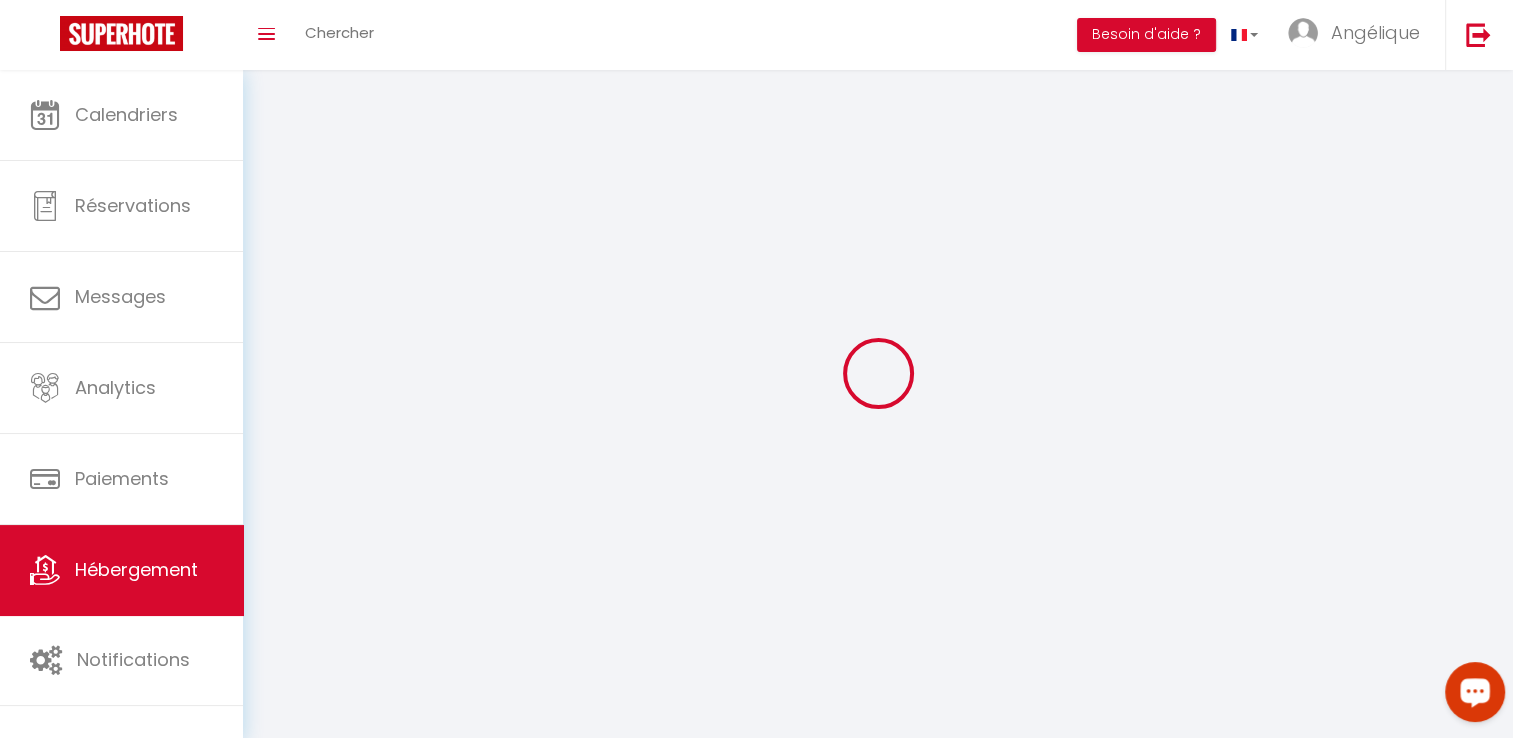 select on "1" 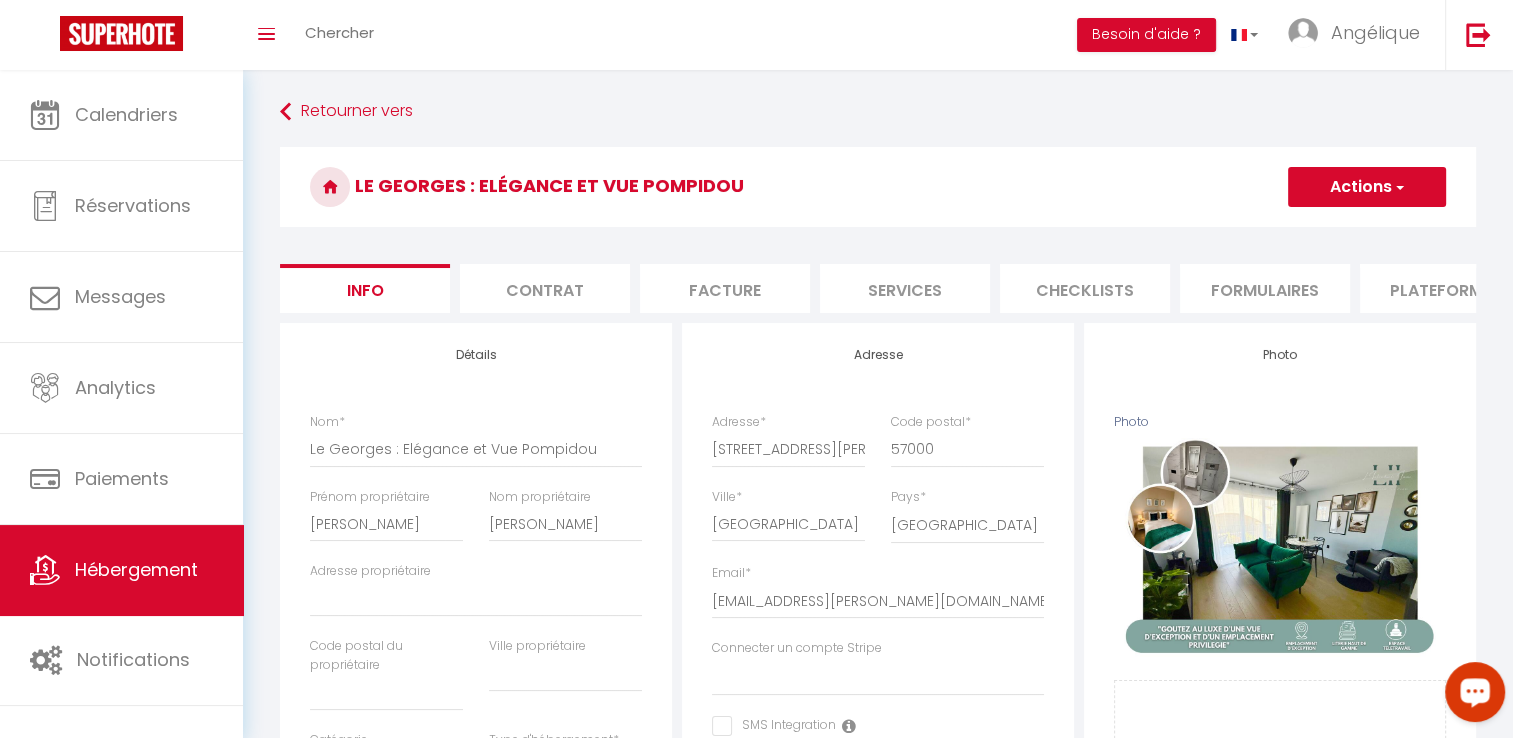 select 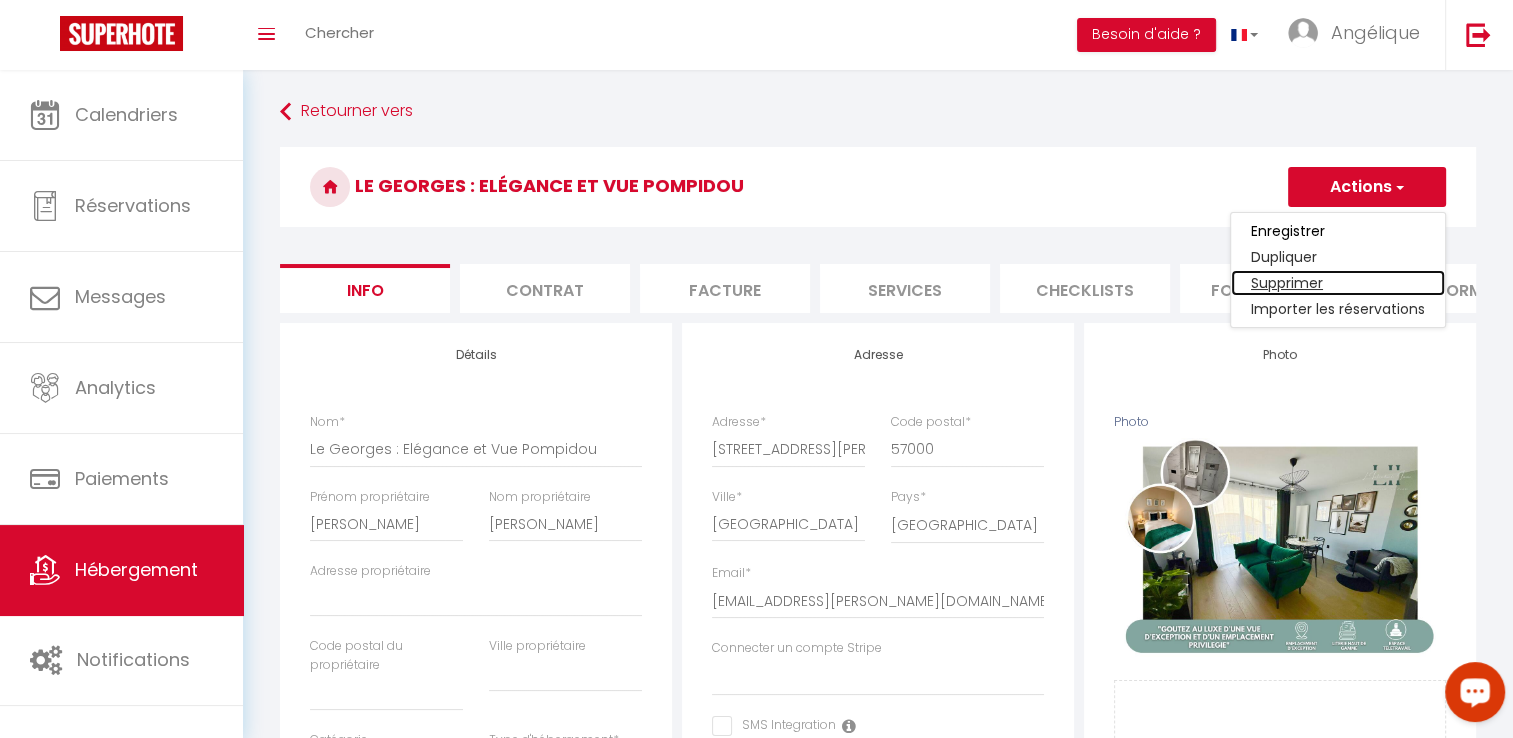 click on "Supprimer" at bounding box center (1338, 283) 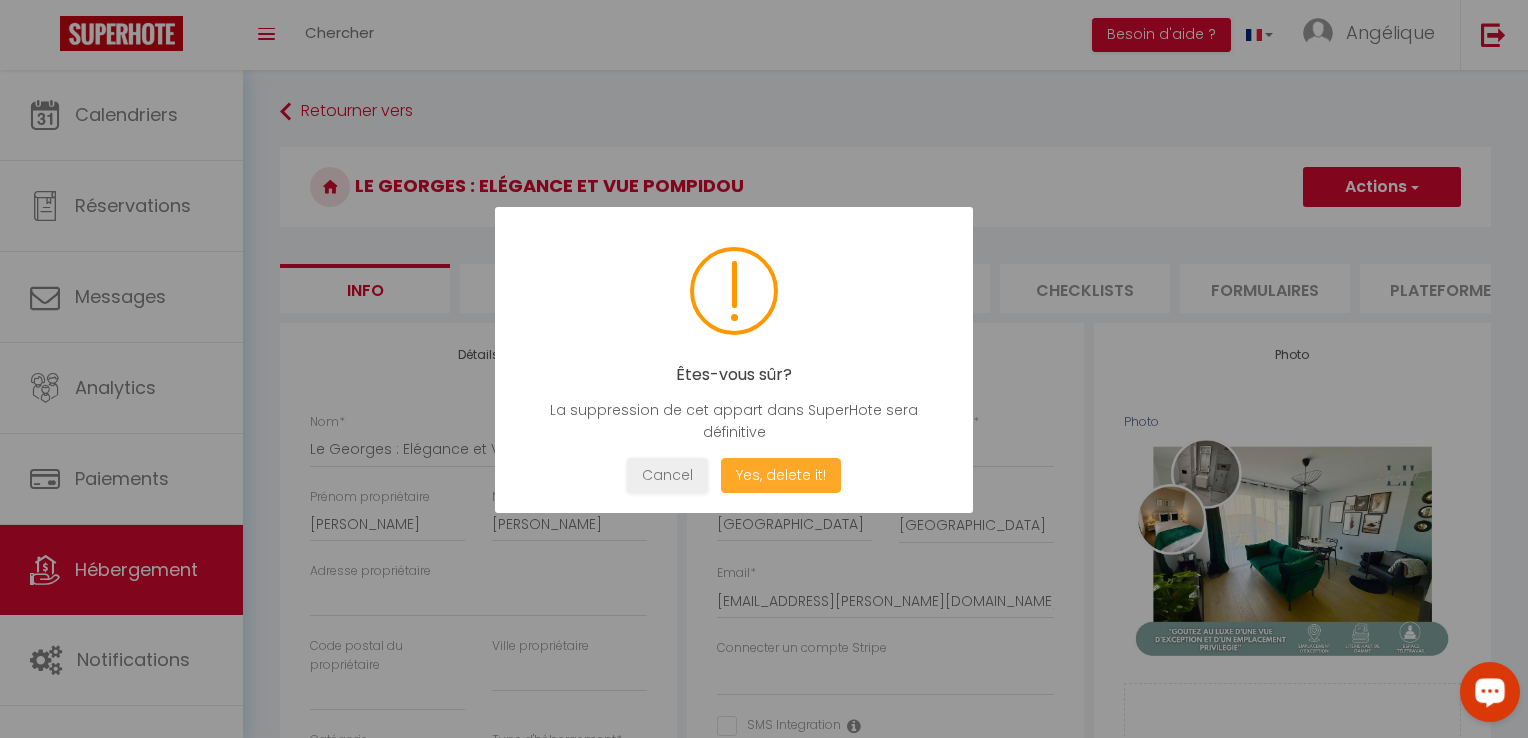 click on "Yes, delete it!" at bounding box center [781, 475] 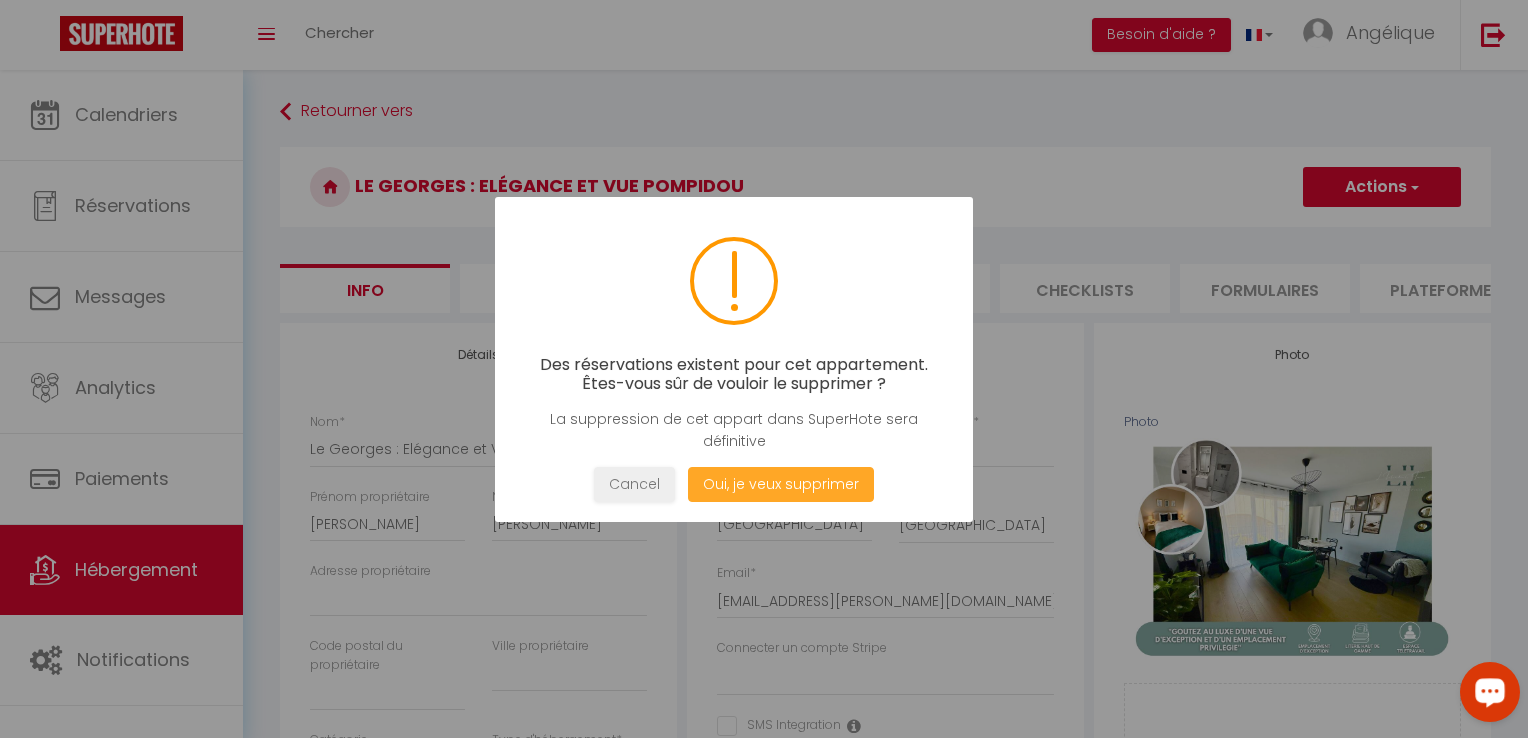 click on "Oui, je veux supprimer" at bounding box center [781, 484] 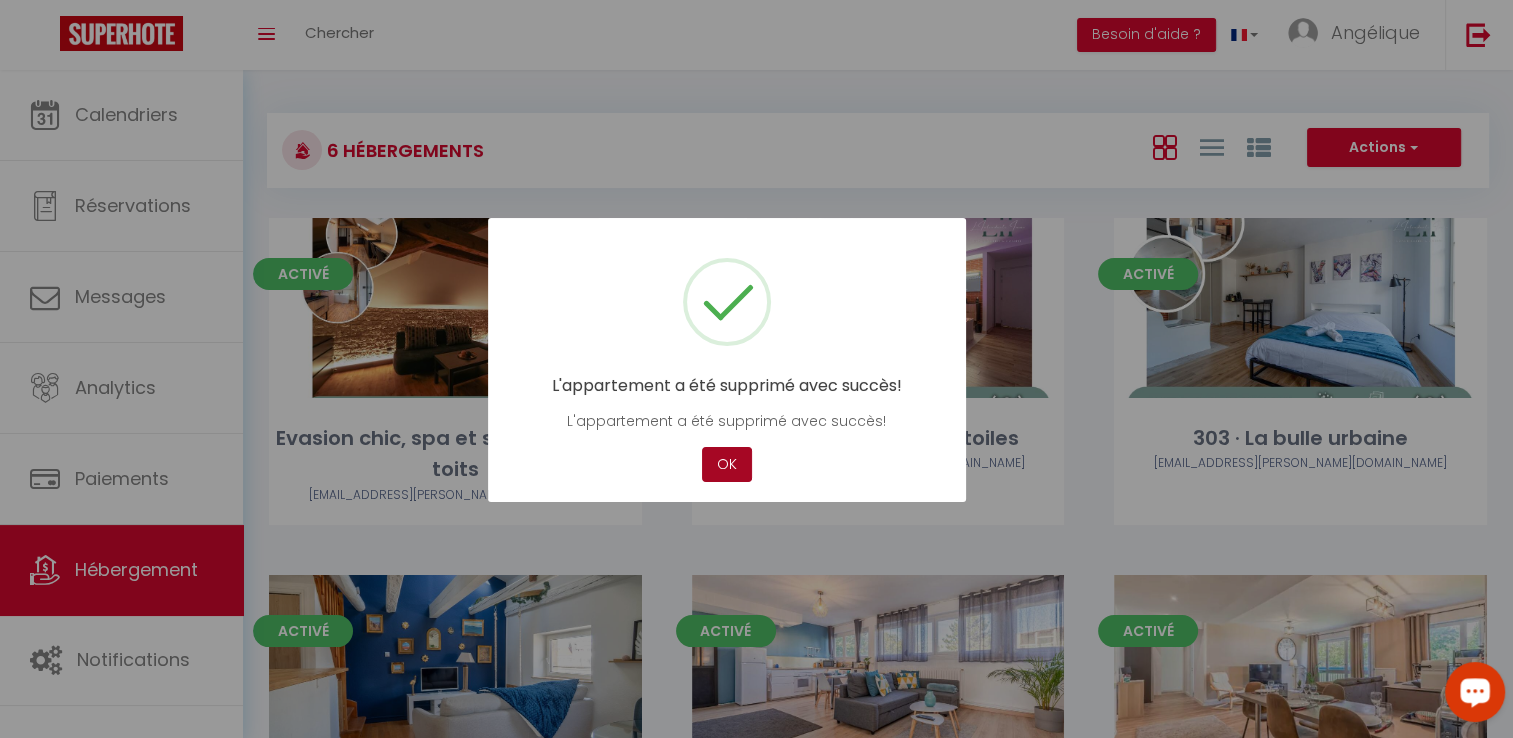 click on "OK" at bounding box center [727, 464] 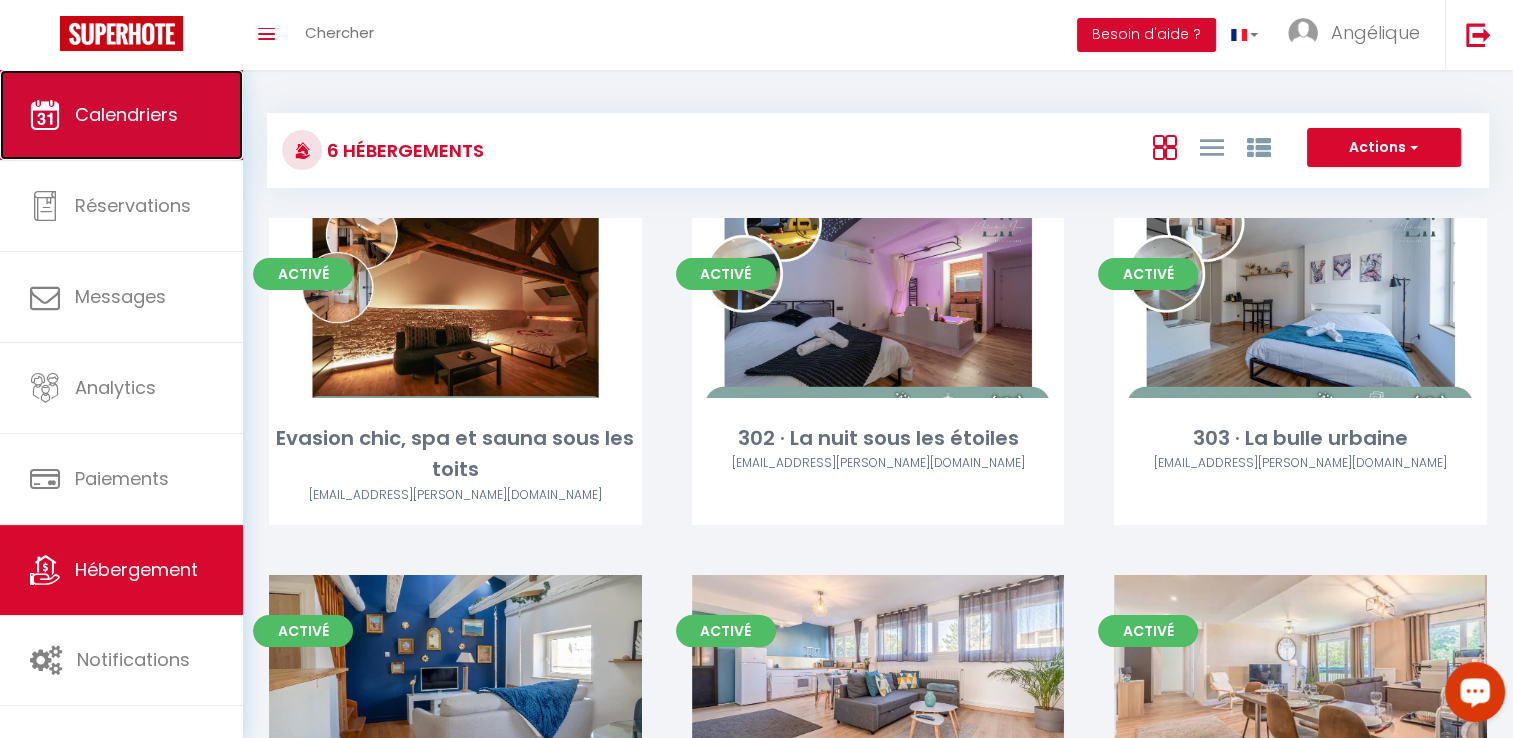 click on "Calendriers" at bounding box center [126, 114] 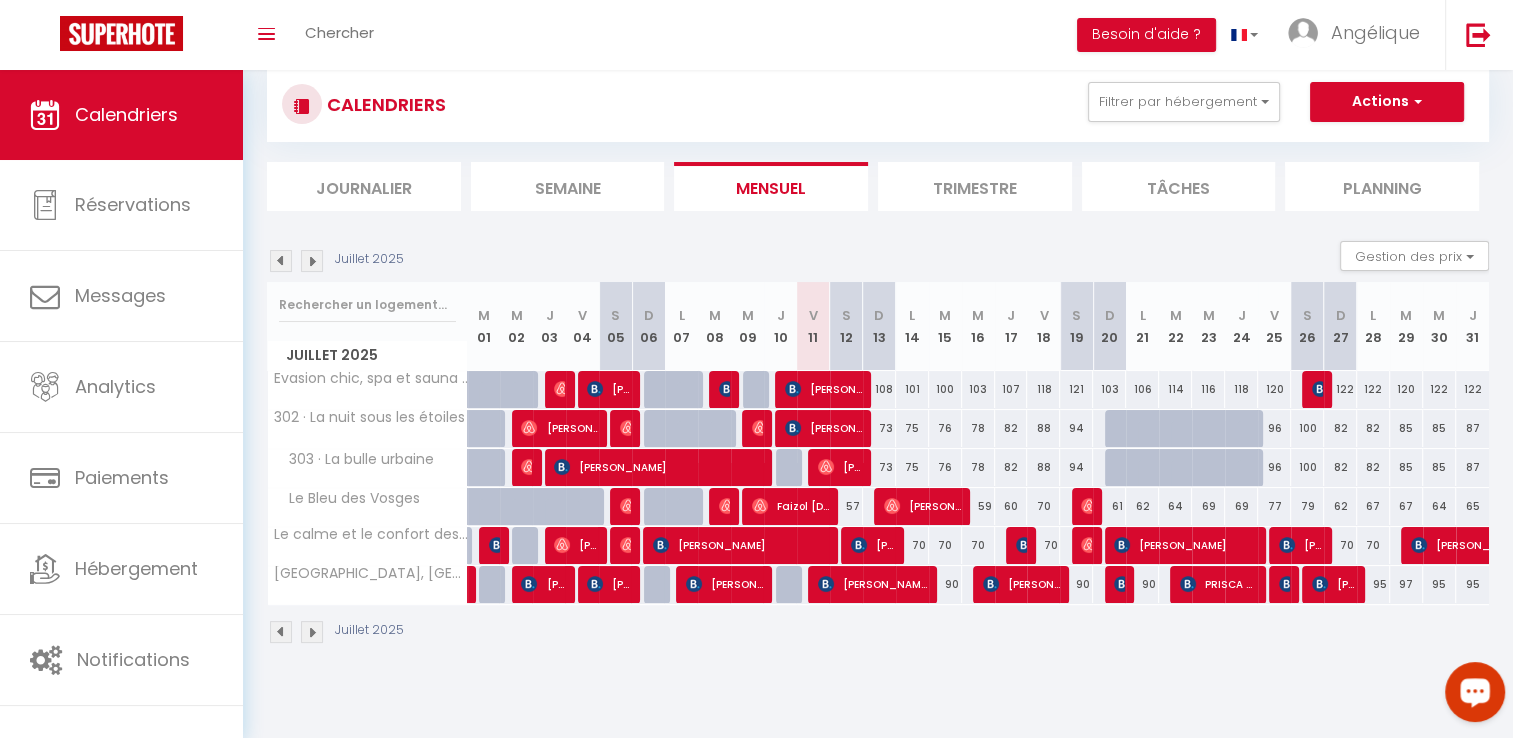 scroll, scrollTop: 70, scrollLeft: 0, axis: vertical 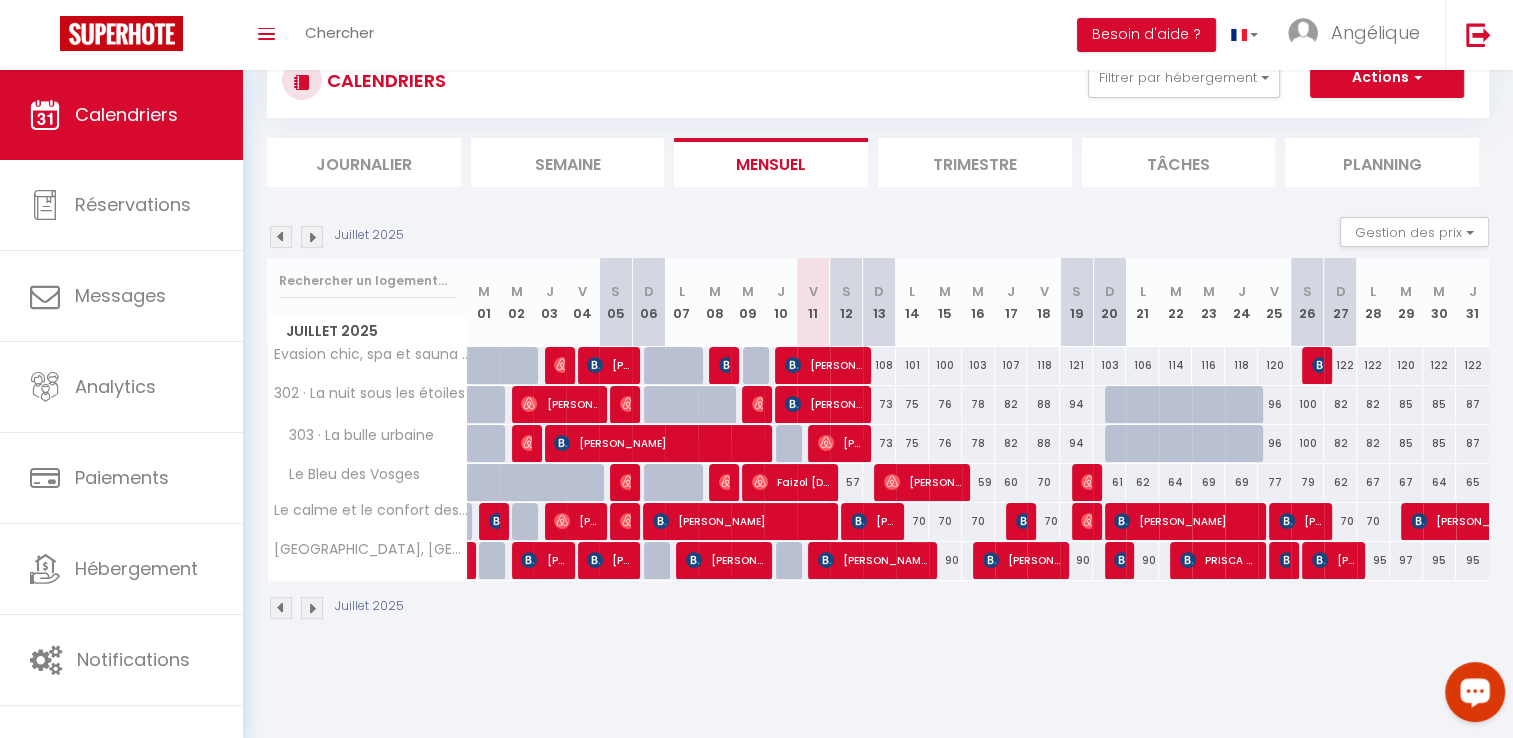 click on "Coaching SuperHote ce soir à 18h00, pour participer:  [URL][DOMAIN_NAME][SECURITY_DATA]   ×     Toggle navigation       Toggle Search     Toggle menubar     Chercher   BUTTON
Besoin d'aide ?
Angélique   Paramètres        Équipe     Résultat de la recherche   Aucun résultat     Calendriers     Réservations     Messages     Analytics      Paiements     Hébergement     Notifications                 Résultat de la recherche   Id   Appart   Voyageur    Checkin   Checkout   Nuits   Pers.   Plateforme   Statut     Résultat de la recherche   Aucun résultat           CALENDRIERS
Filtrer par hébergement
Tous       Evasion chic, spa et sauna sous les toits     302 · La nuit sous les étoiles     303 · La bulle urbaine     Le Bleu des Vosges     Le calme et le confort des Sorbiers     L'[GEOGRAPHIC_DATA], Gare, [PERSON_NAME] et Congrès    Effacer   Sauvegarder" at bounding box center [756, 369] 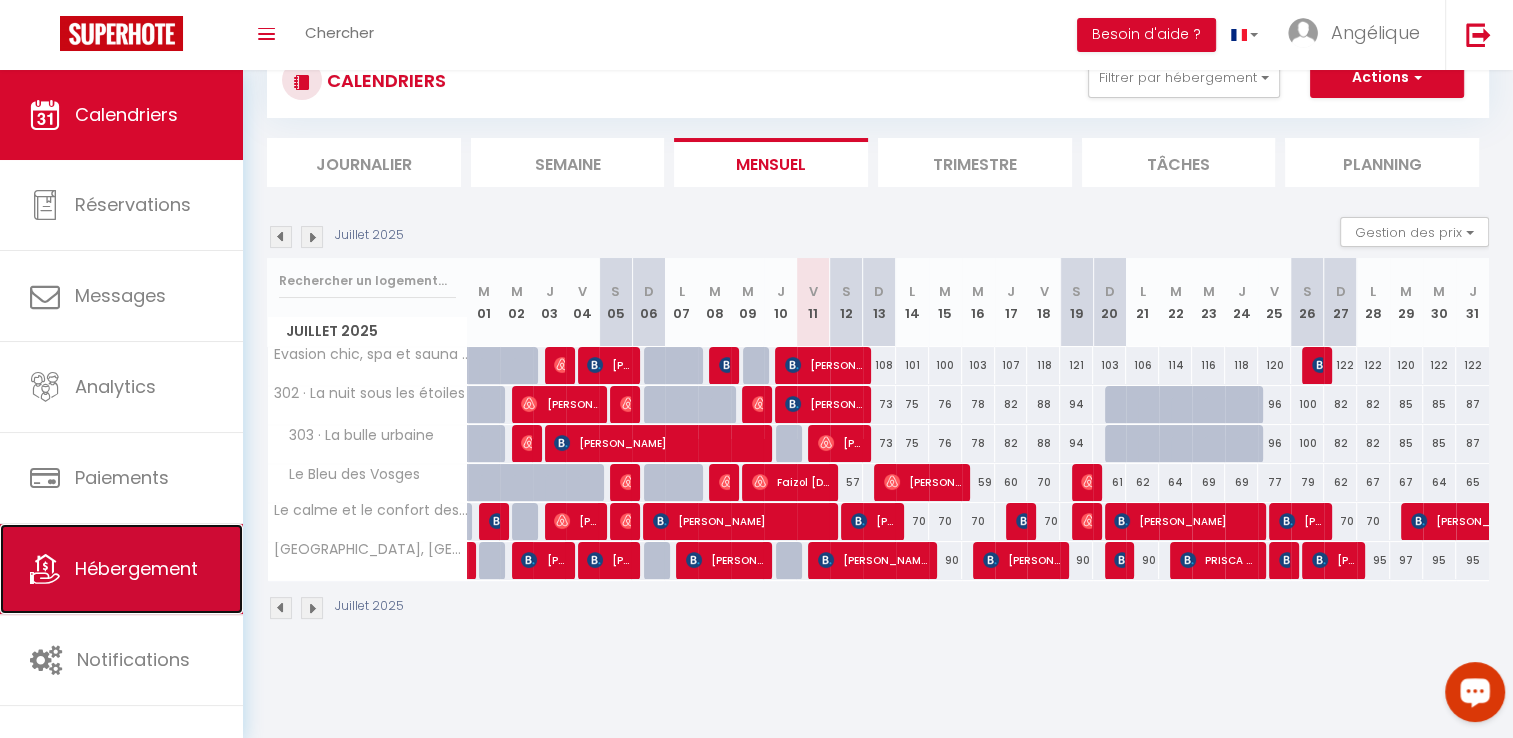 click on "Hébergement" at bounding box center (136, 568) 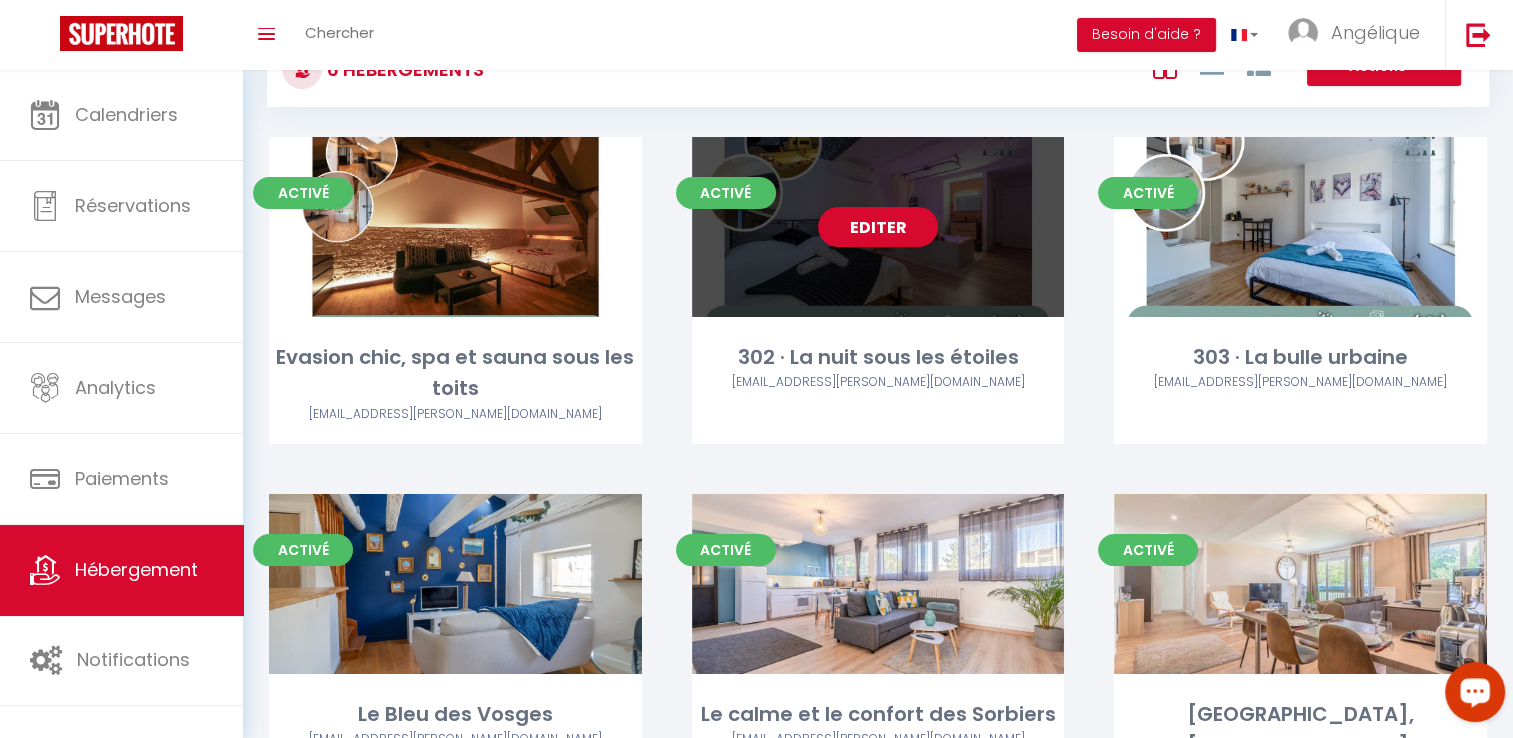scroll, scrollTop: 0, scrollLeft: 0, axis: both 